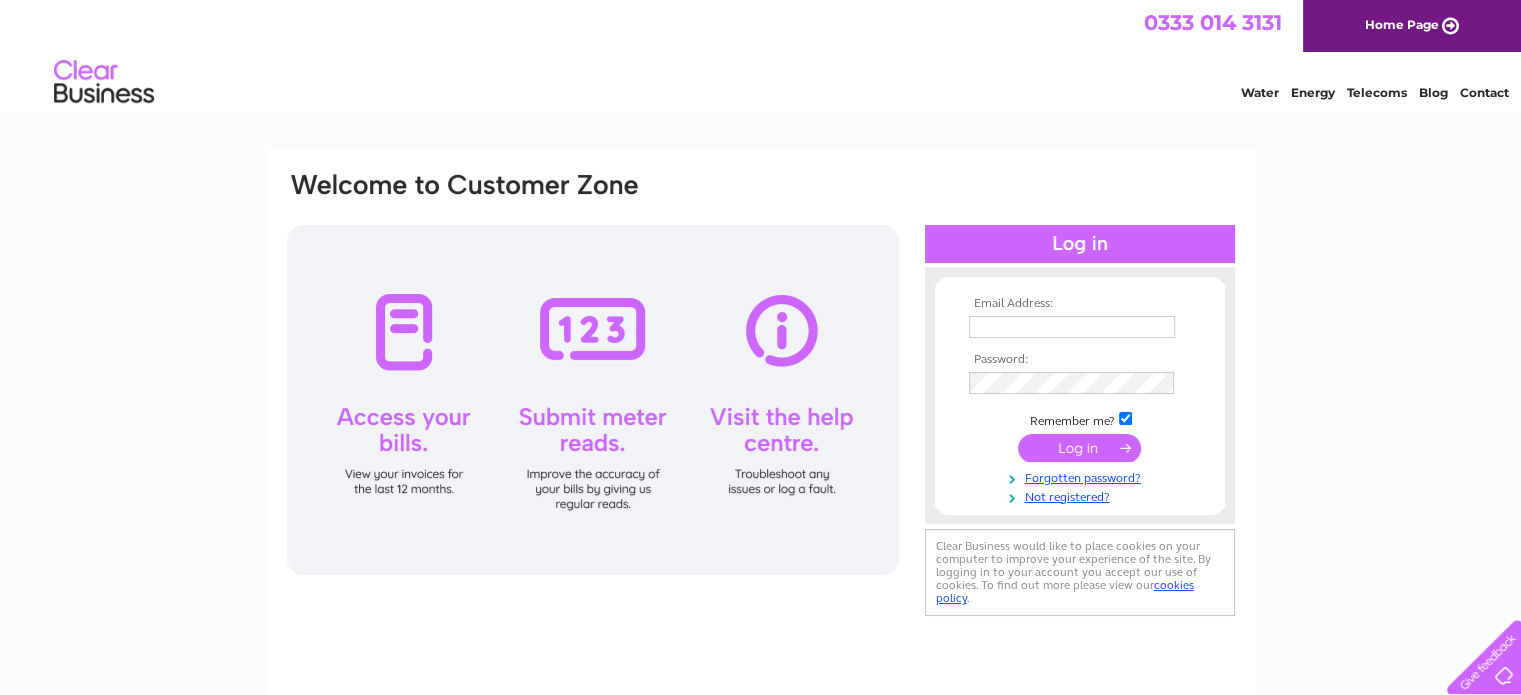 scroll, scrollTop: 0, scrollLeft: 0, axis: both 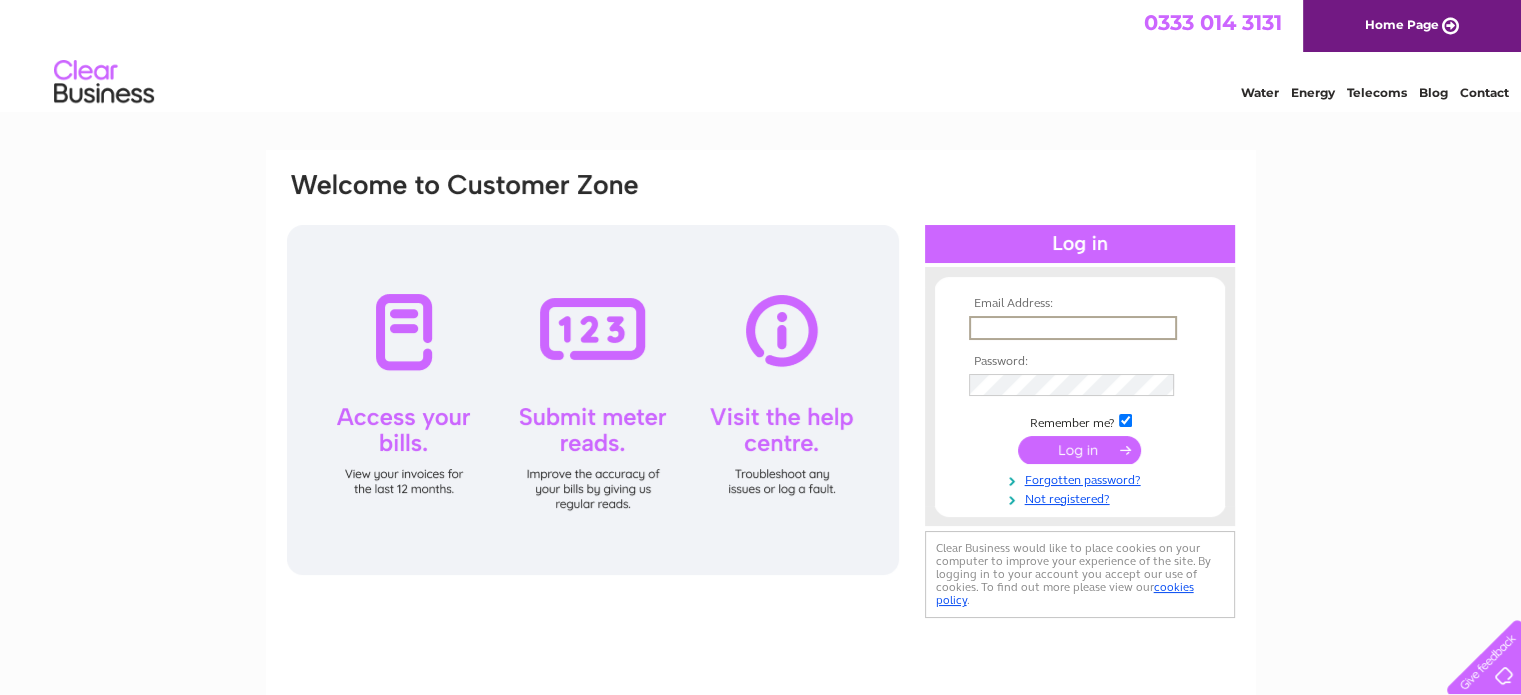 click at bounding box center [1073, 328] 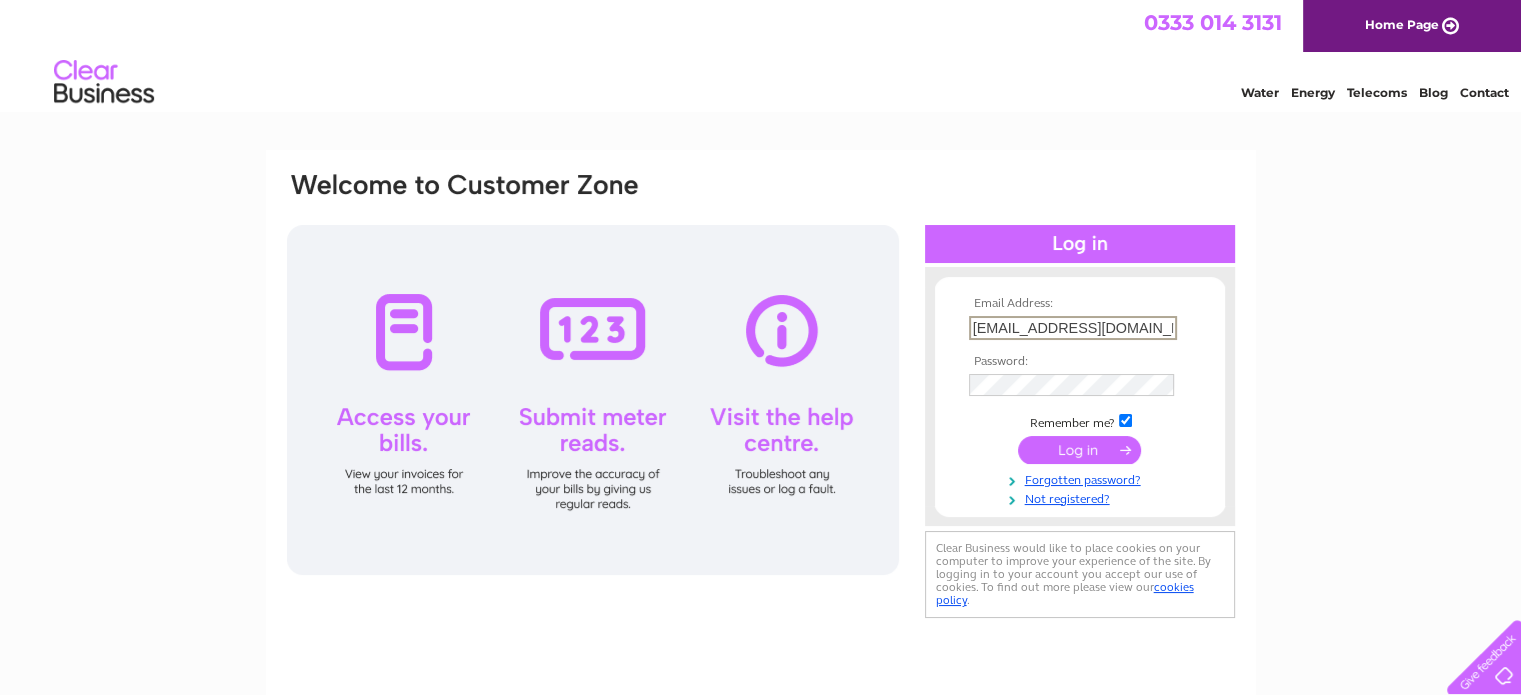 type on "[EMAIL_ADDRESS][DOMAIN_NAME]" 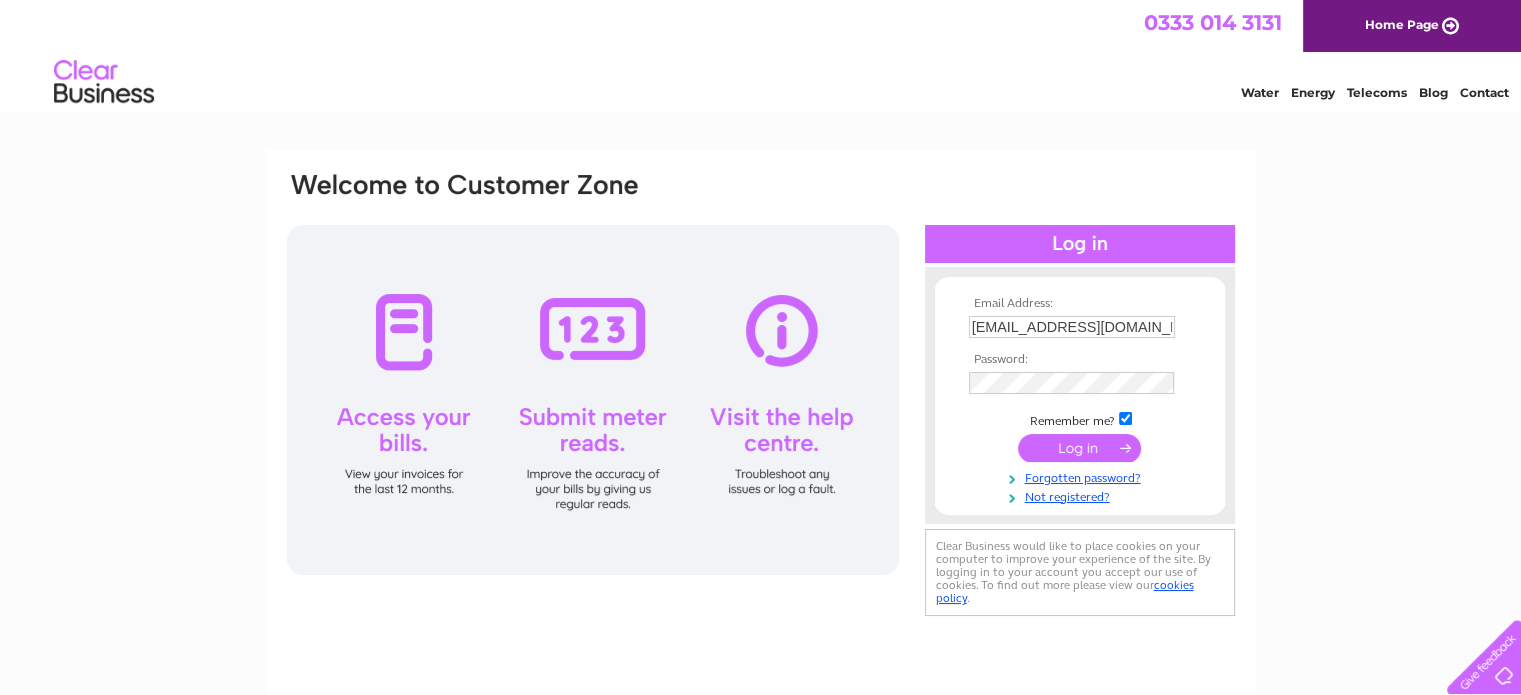 click at bounding box center [1079, 448] 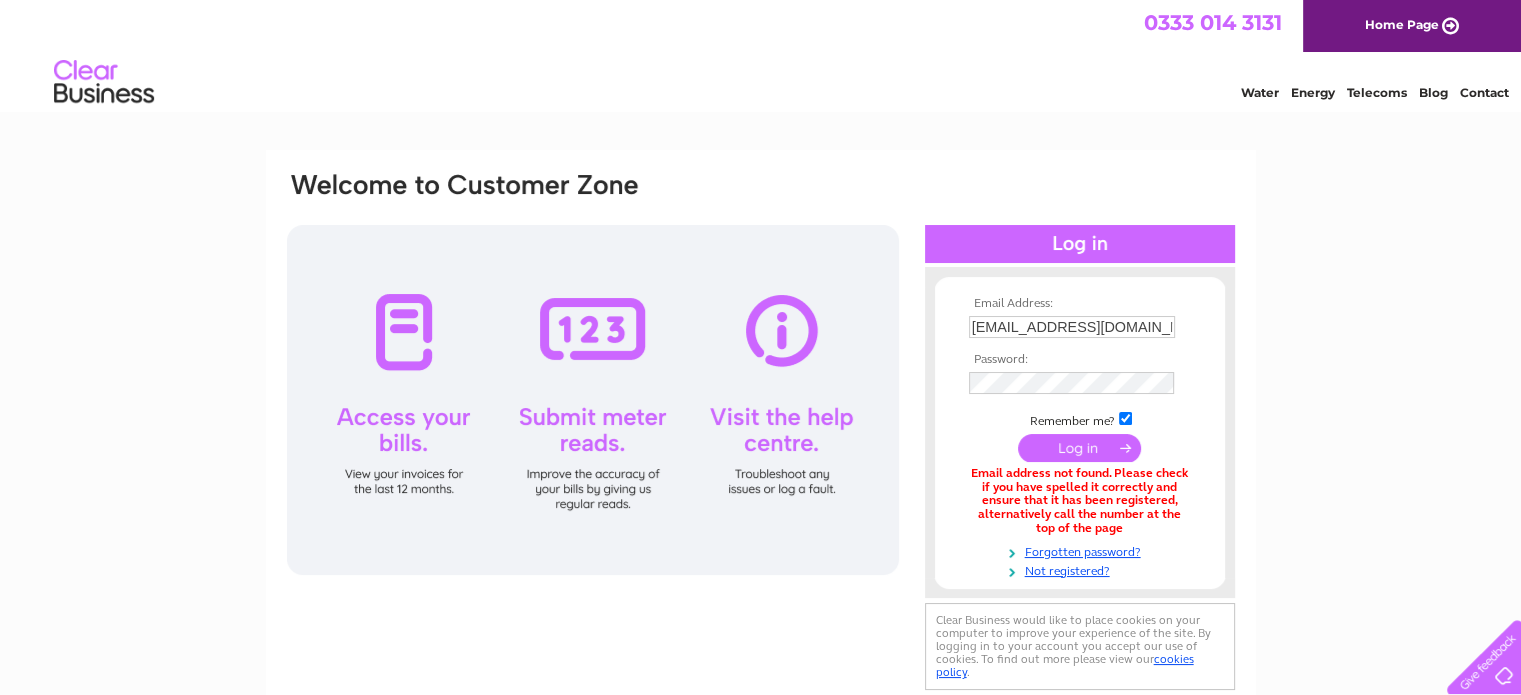 scroll, scrollTop: 0, scrollLeft: 0, axis: both 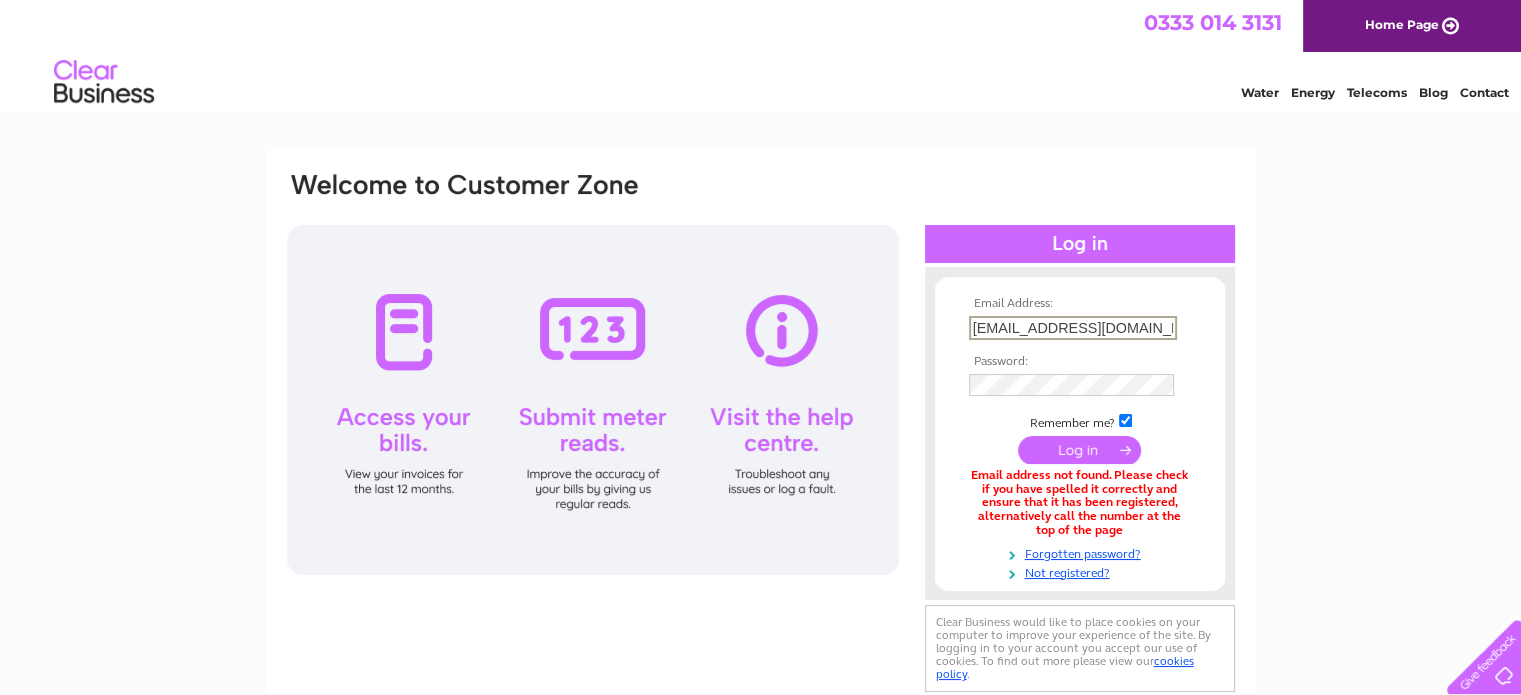 drag, startPoint x: 1123, startPoint y: 324, endPoint x: 964, endPoint y: 323, distance: 159.00314 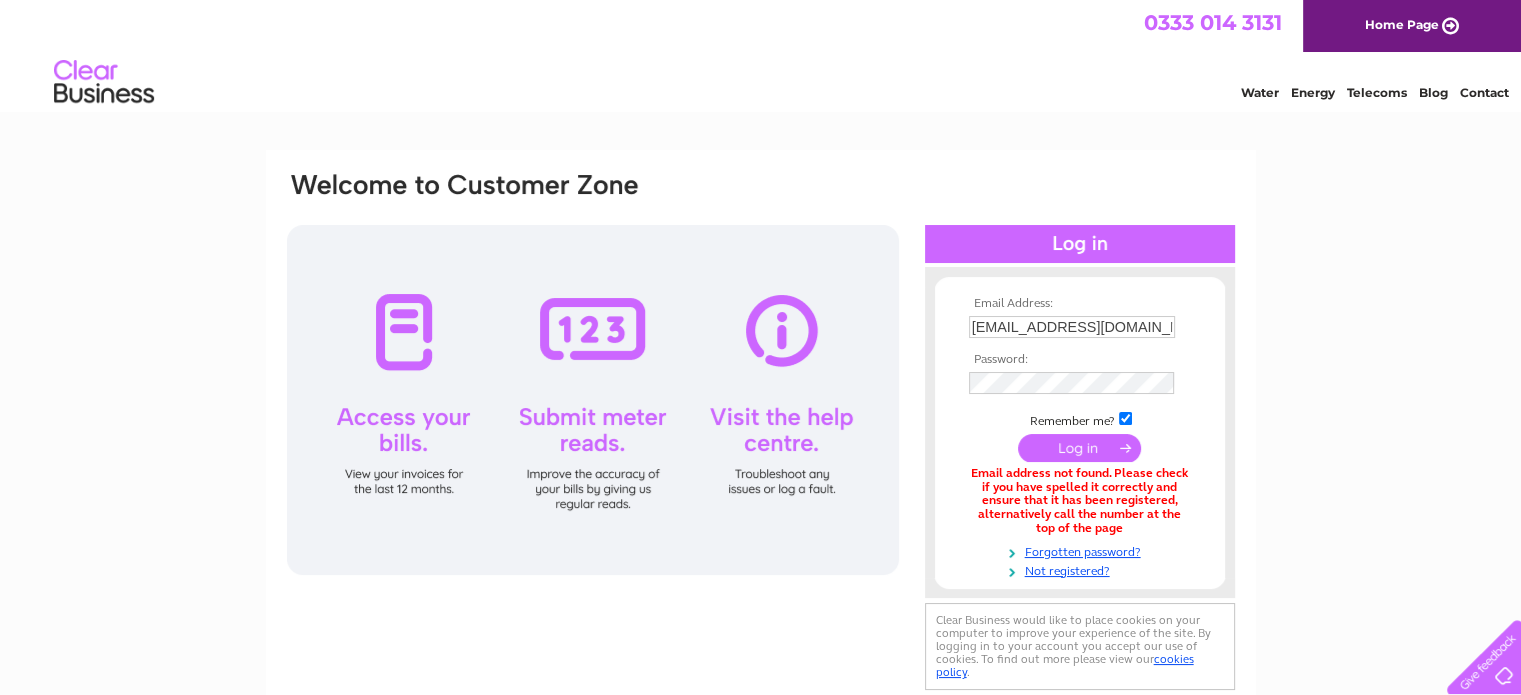 click at bounding box center [1079, 448] 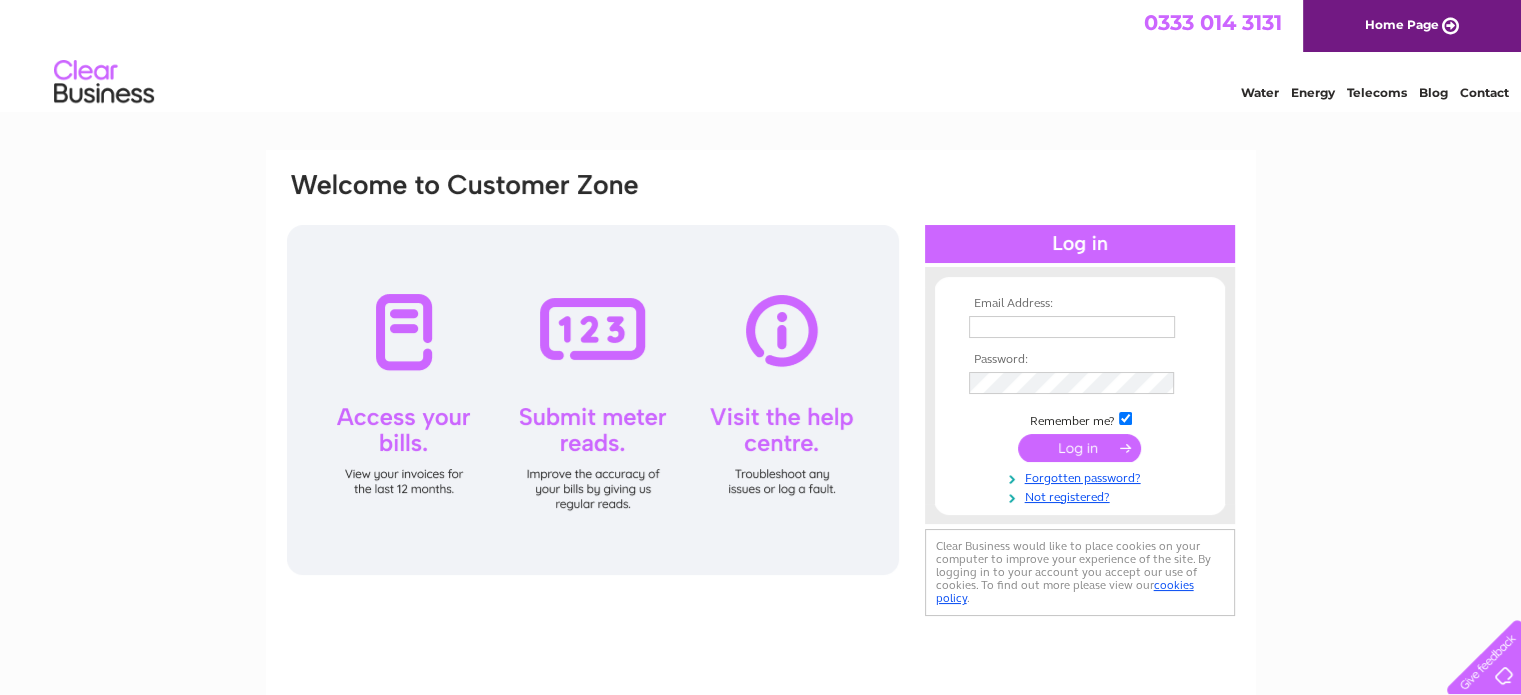 scroll, scrollTop: 0, scrollLeft: 0, axis: both 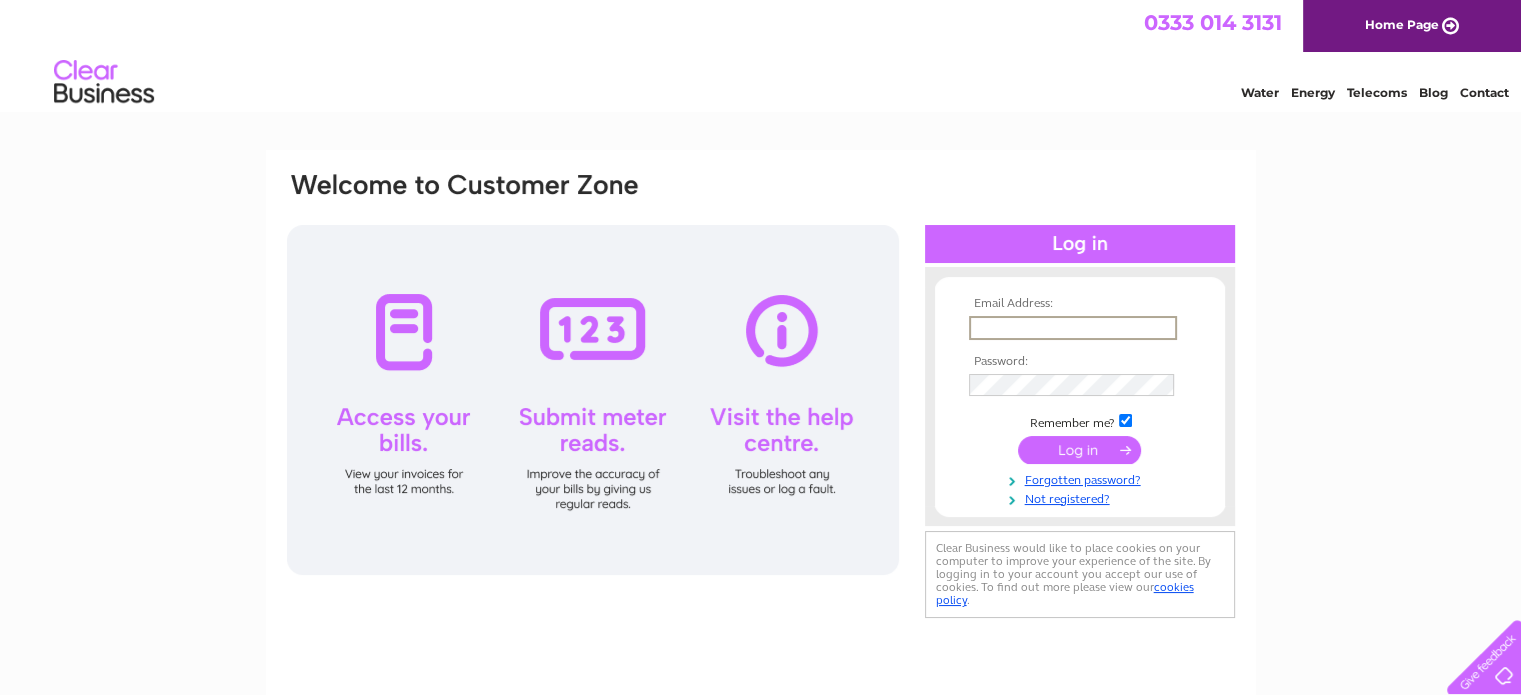 click at bounding box center (1073, 328) 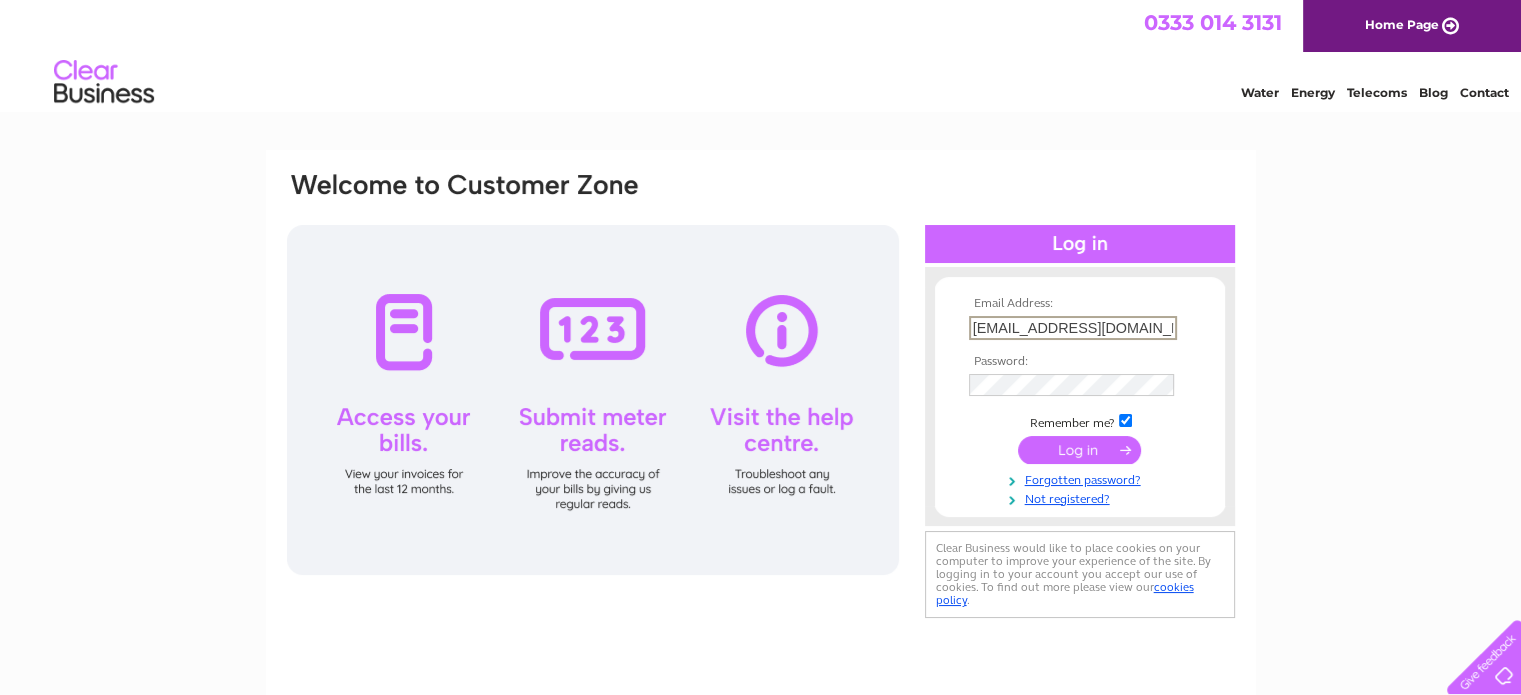 type on "cbterris@hotmail.com" 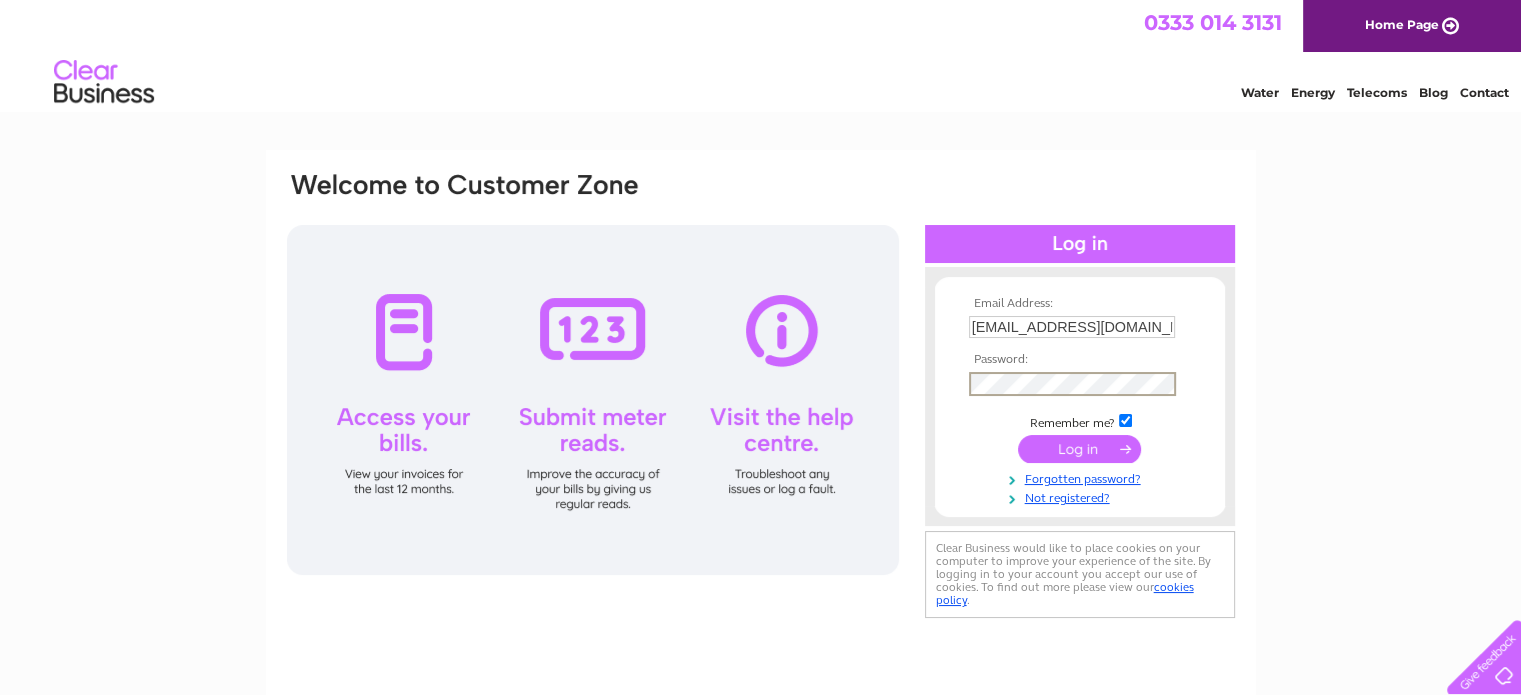 click at bounding box center [1079, 449] 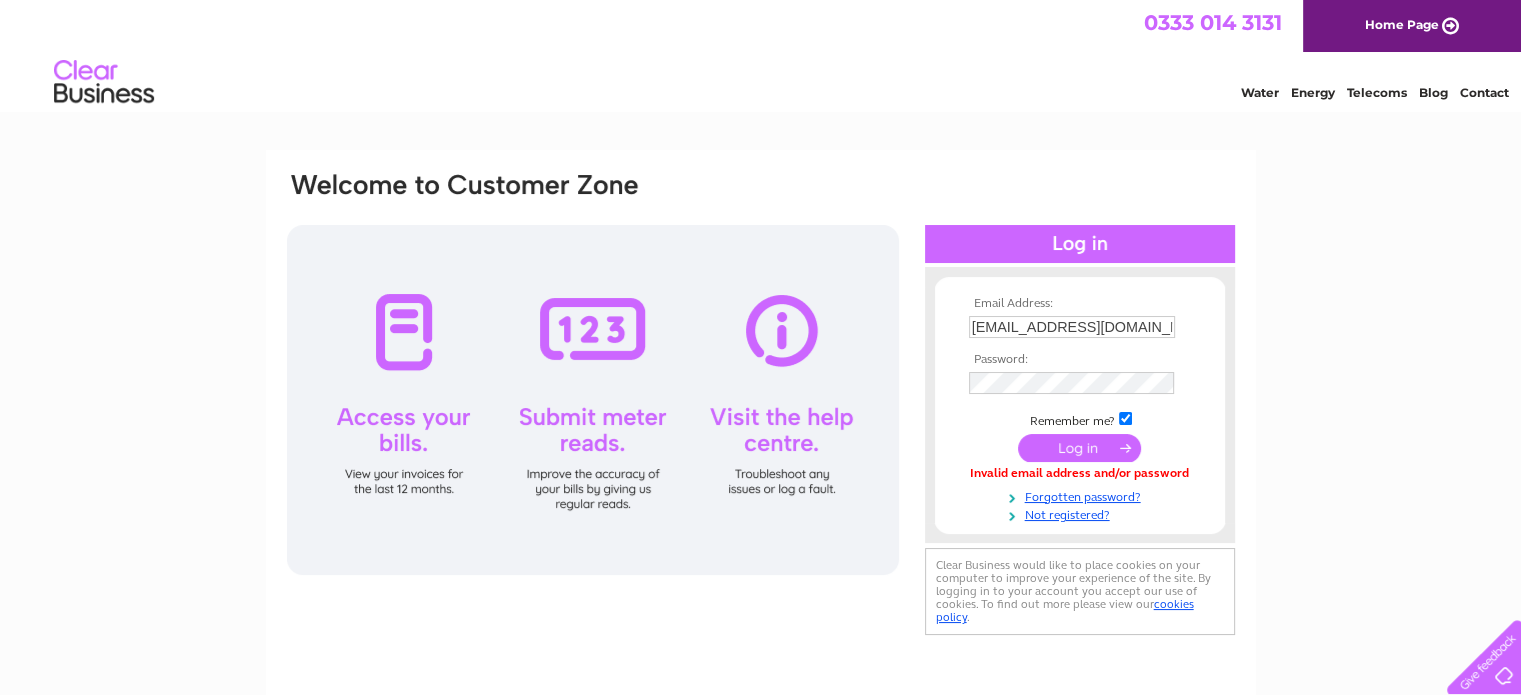 scroll, scrollTop: 0, scrollLeft: 0, axis: both 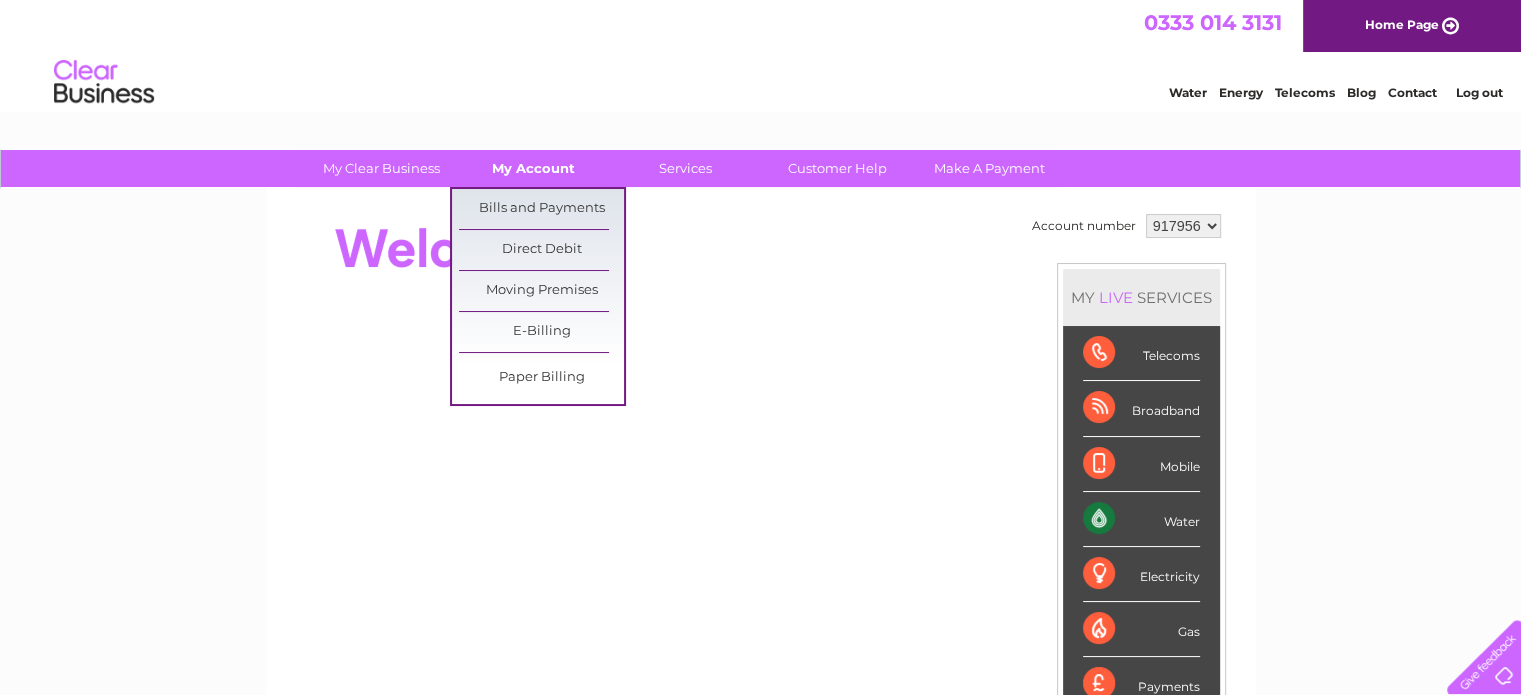 click on "My Account" at bounding box center [533, 168] 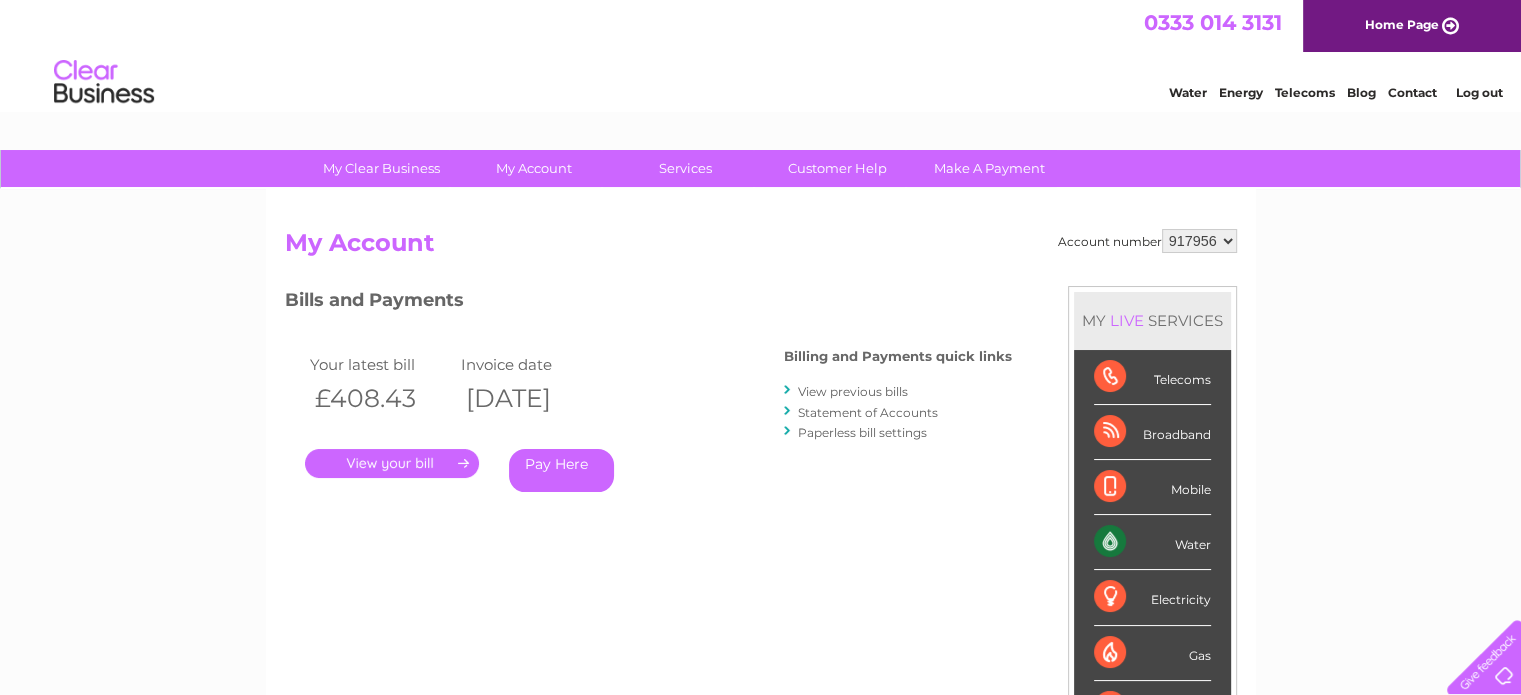scroll, scrollTop: 0, scrollLeft: 0, axis: both 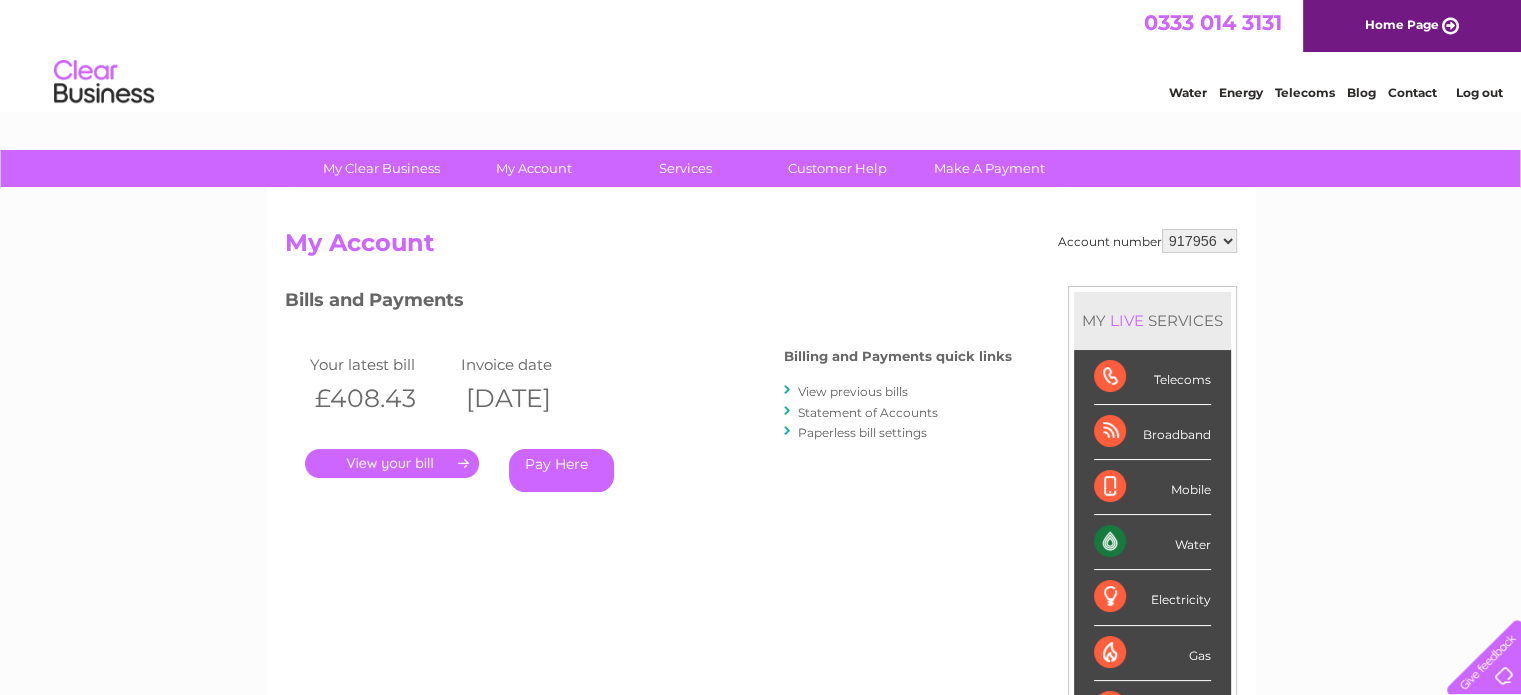 click on "." at bounding box center [392, 463] 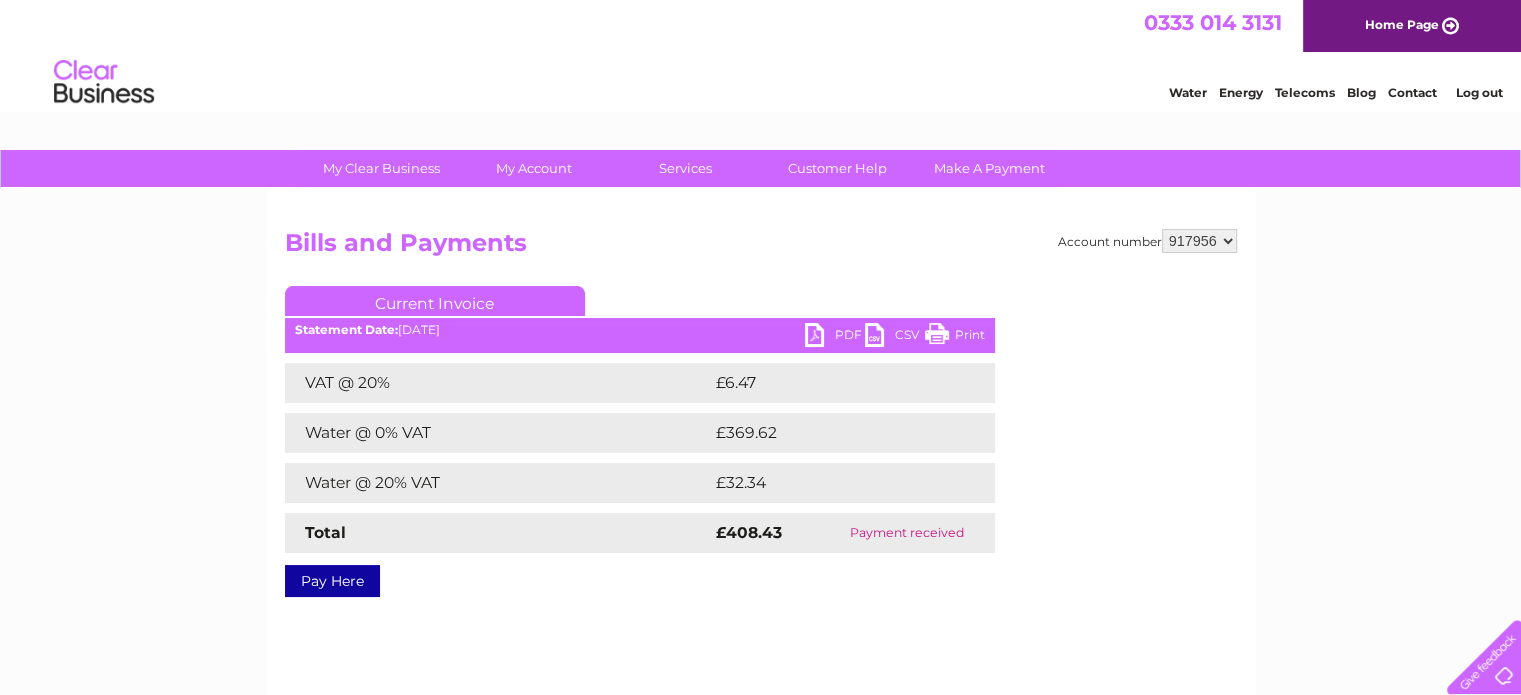 scroll, scrollTop: 0, scrollLeft: 0, axis: both 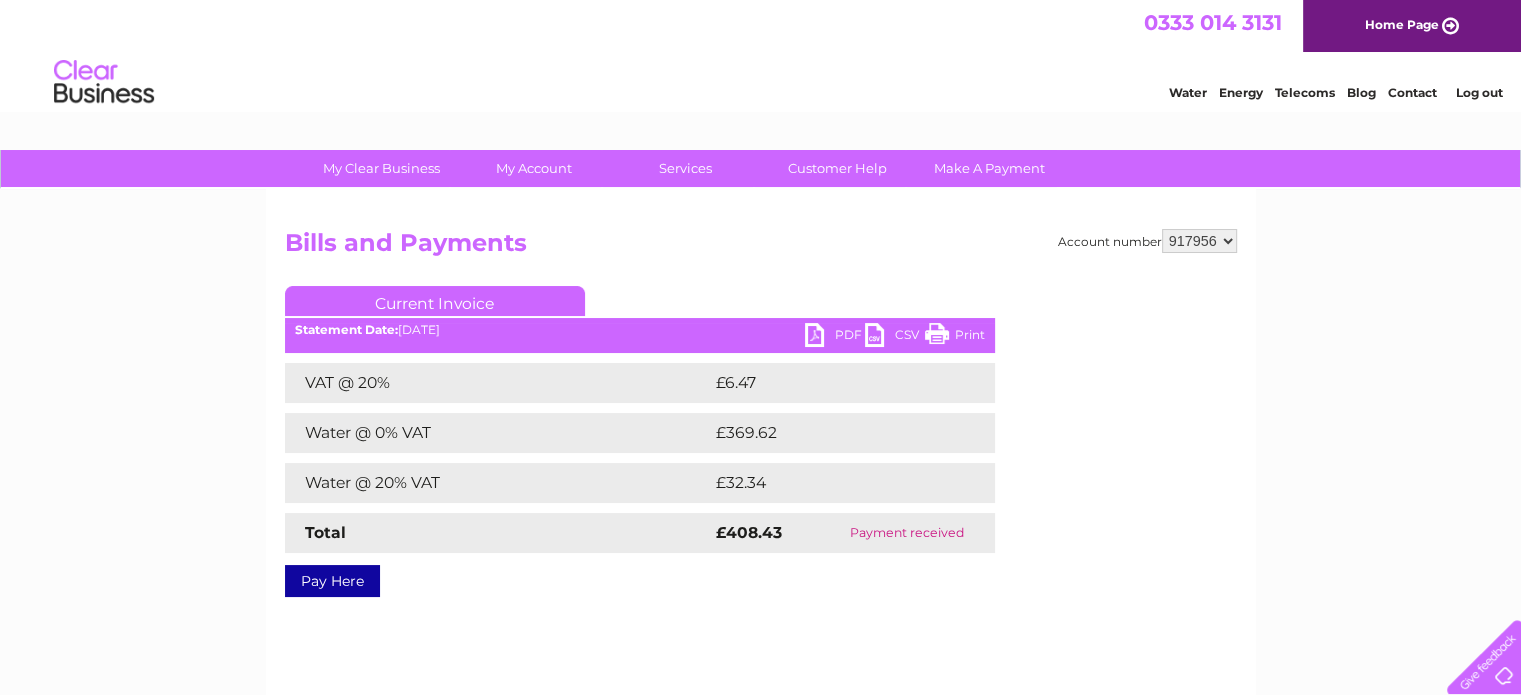 click on "PDF" at bounding box center (835, 337) 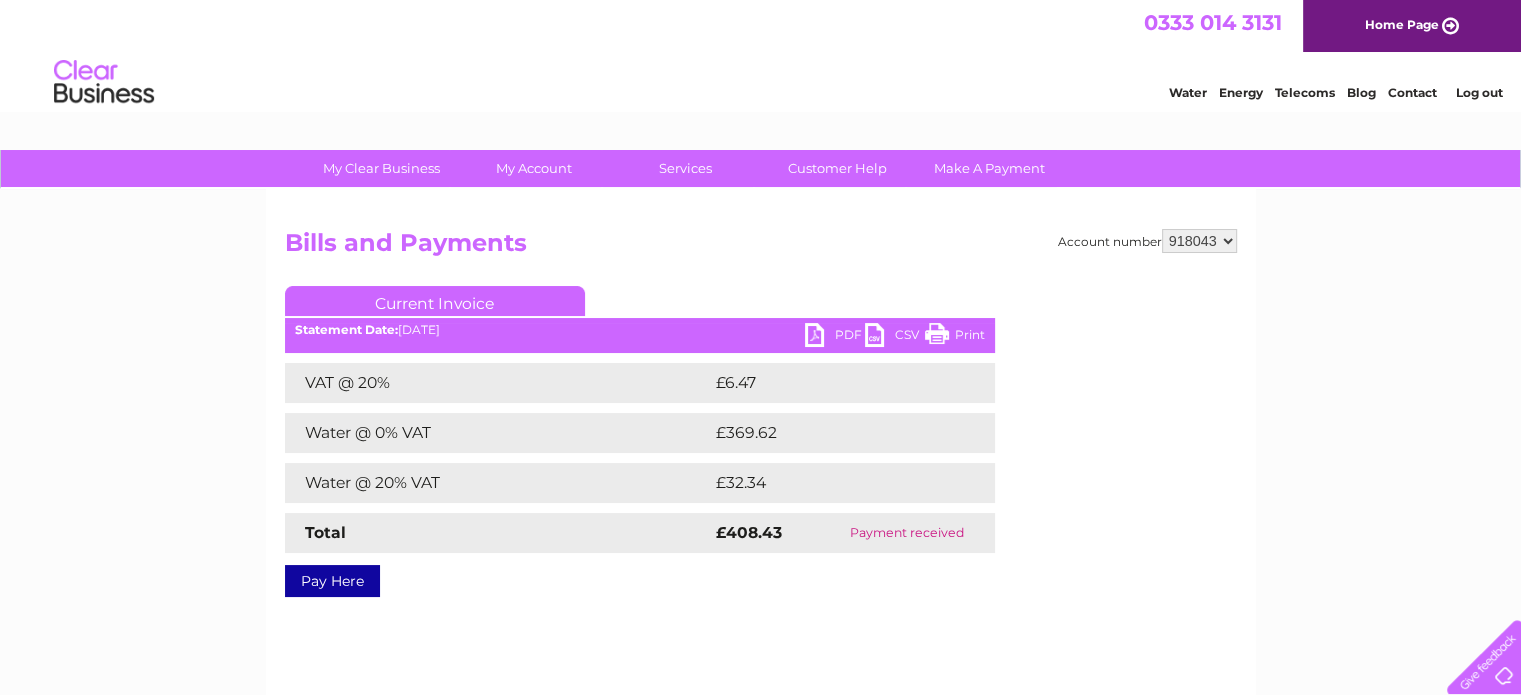 click on "917956
918043
998166" at bounding box center [1199, 241] 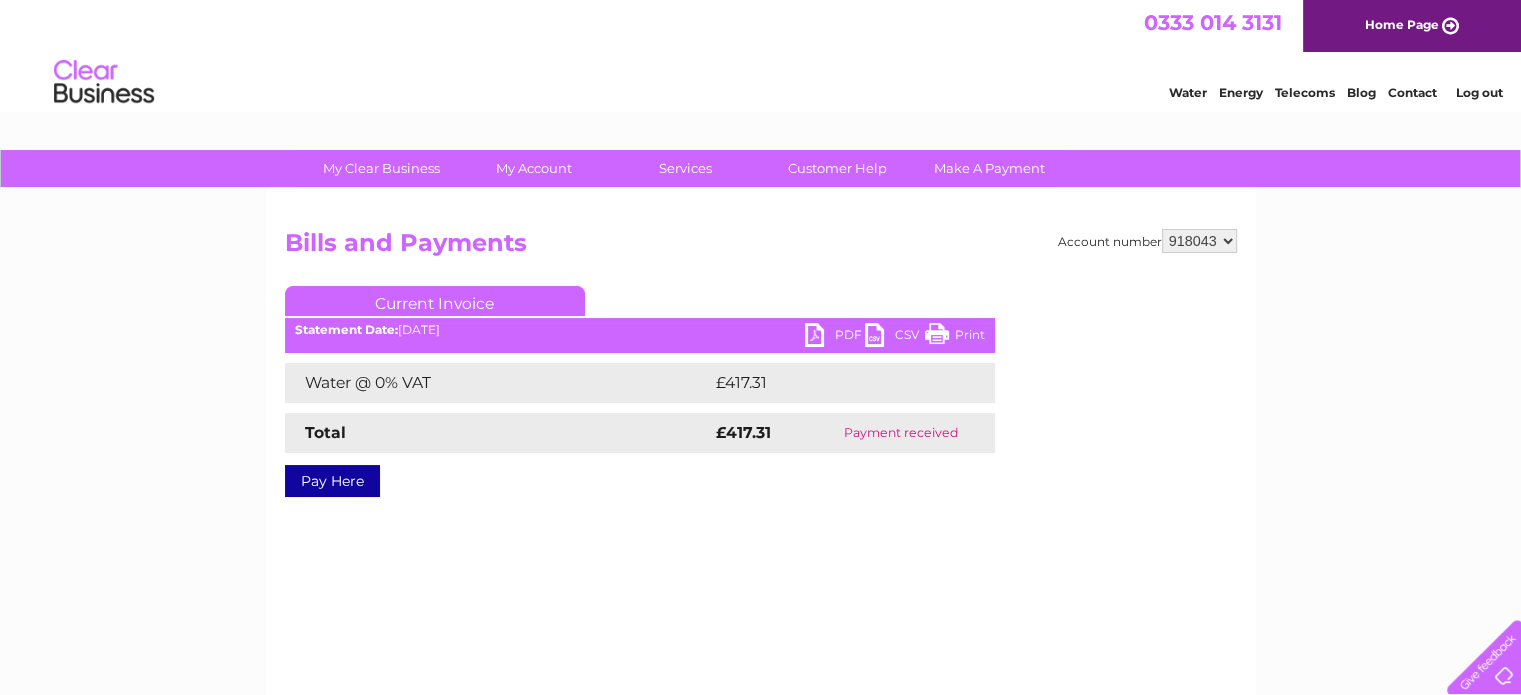 scroll, scrollTop: 0, scrollLeft: 0, axis: both 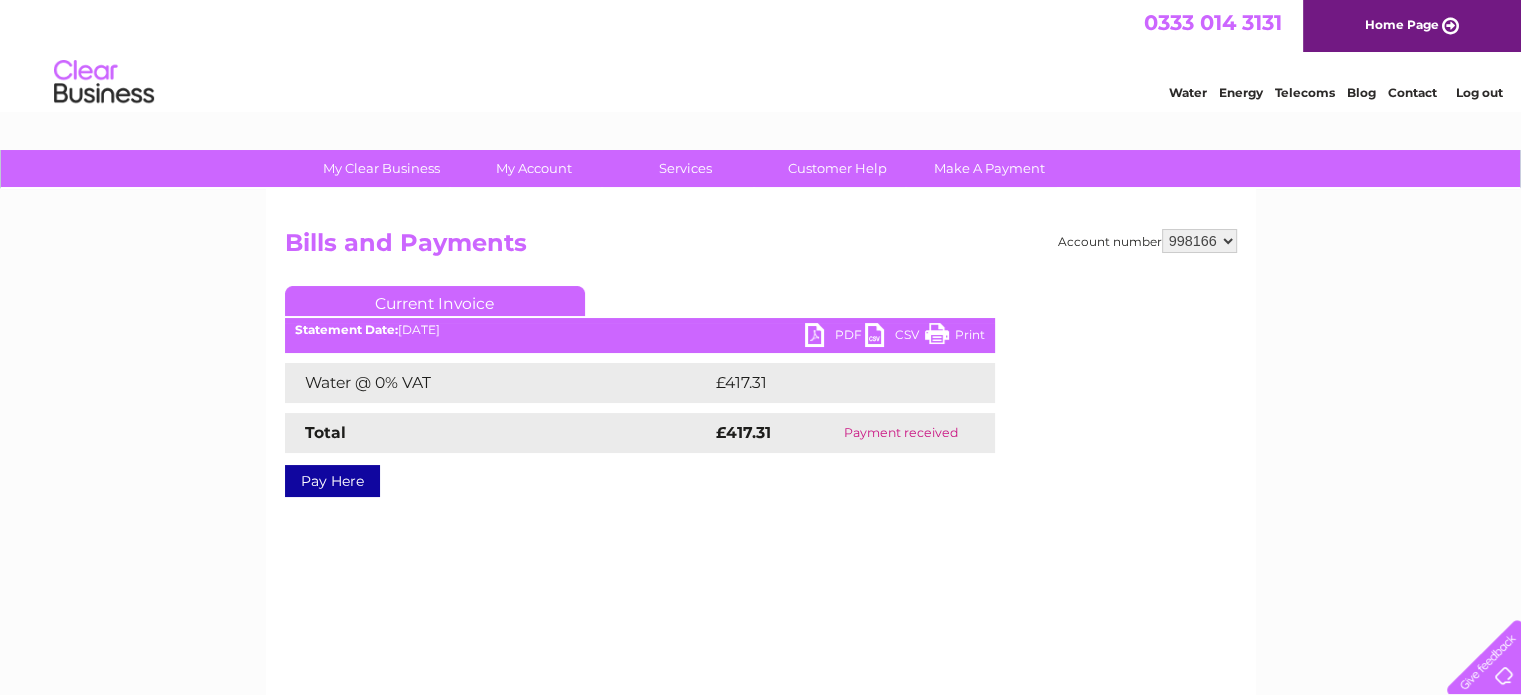 click on "917956
918043
998166" at bounding box center (1199, 241) 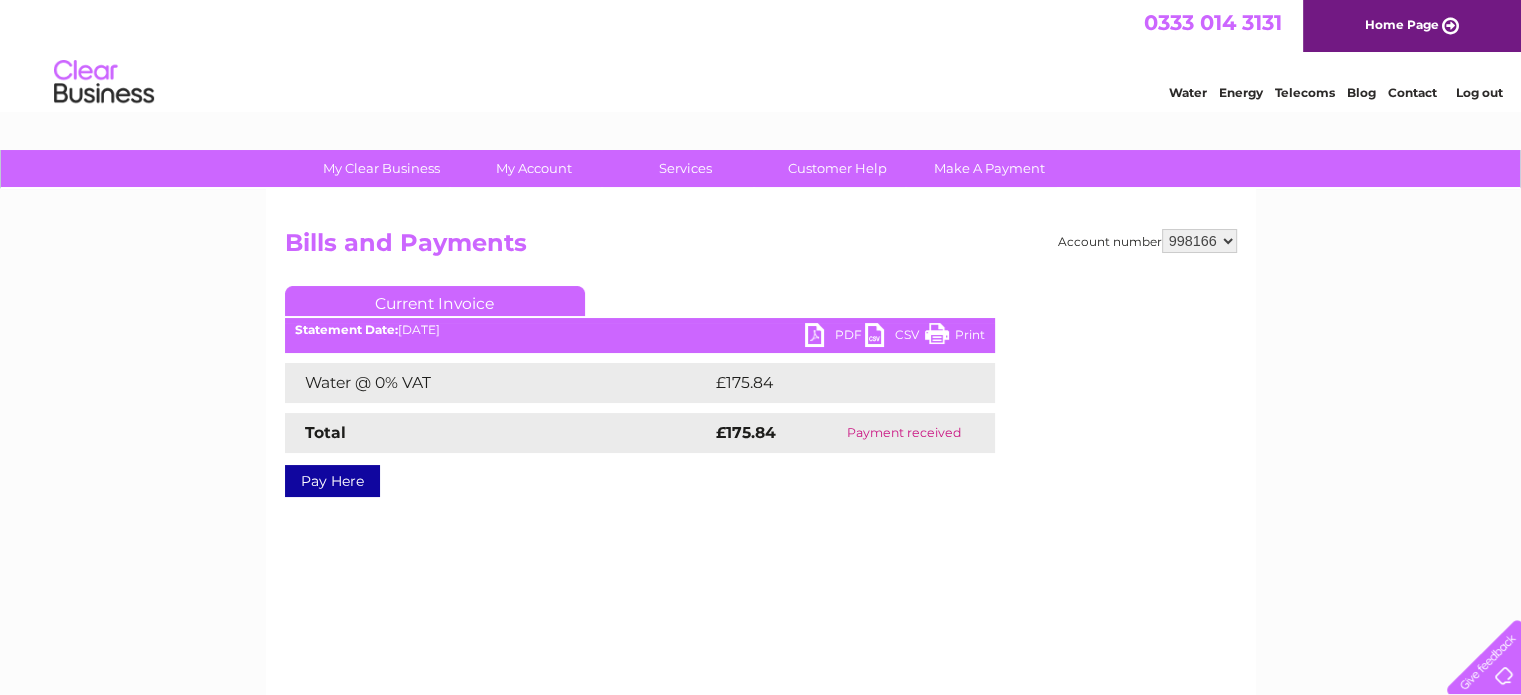 scroll, scrollTop: 0, scrollLeft: 0, axis: both 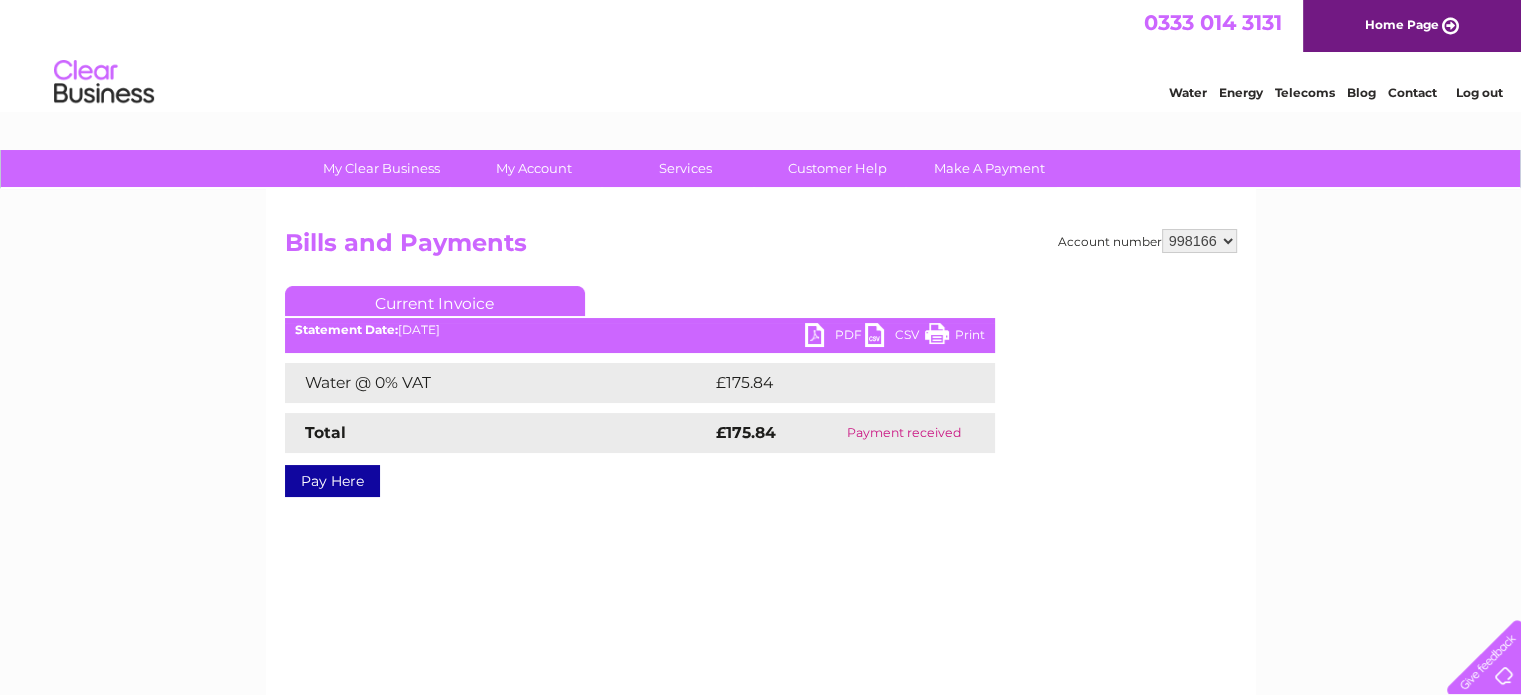 click on "PDF" at bounding box center [835, 337] 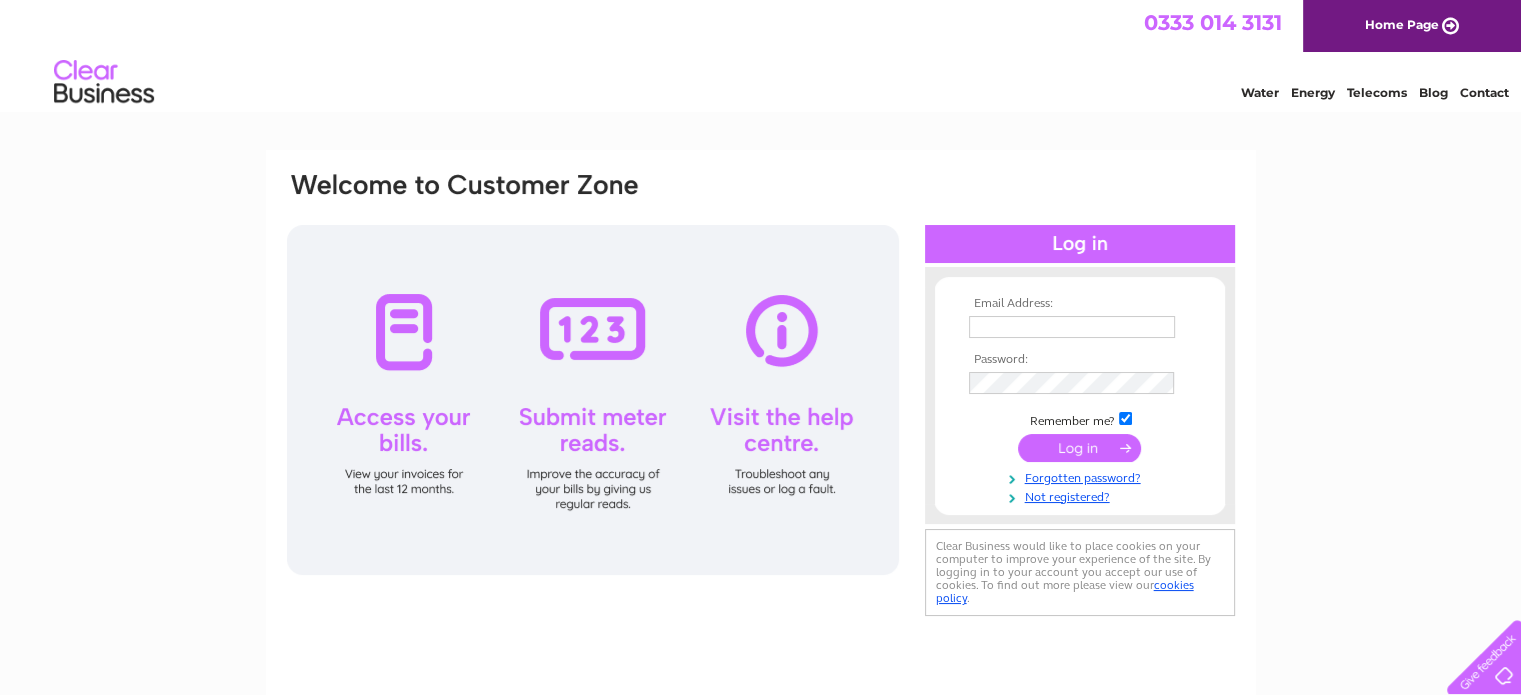 scroll, scrollTop: 0, scrollLeft: 0, axis: both 